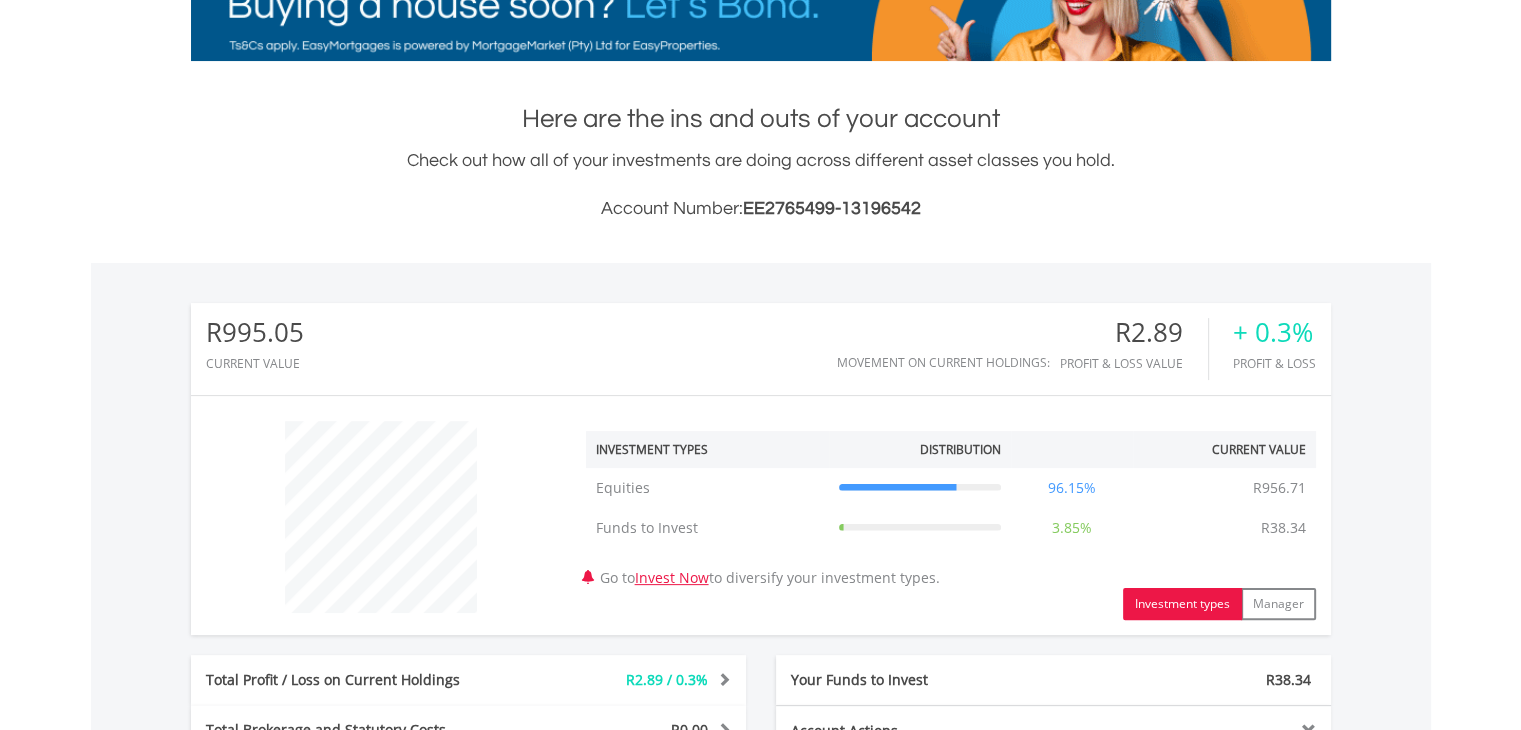 scroll, scrollTop: 356, scrollLeft: 0, axis: vertical 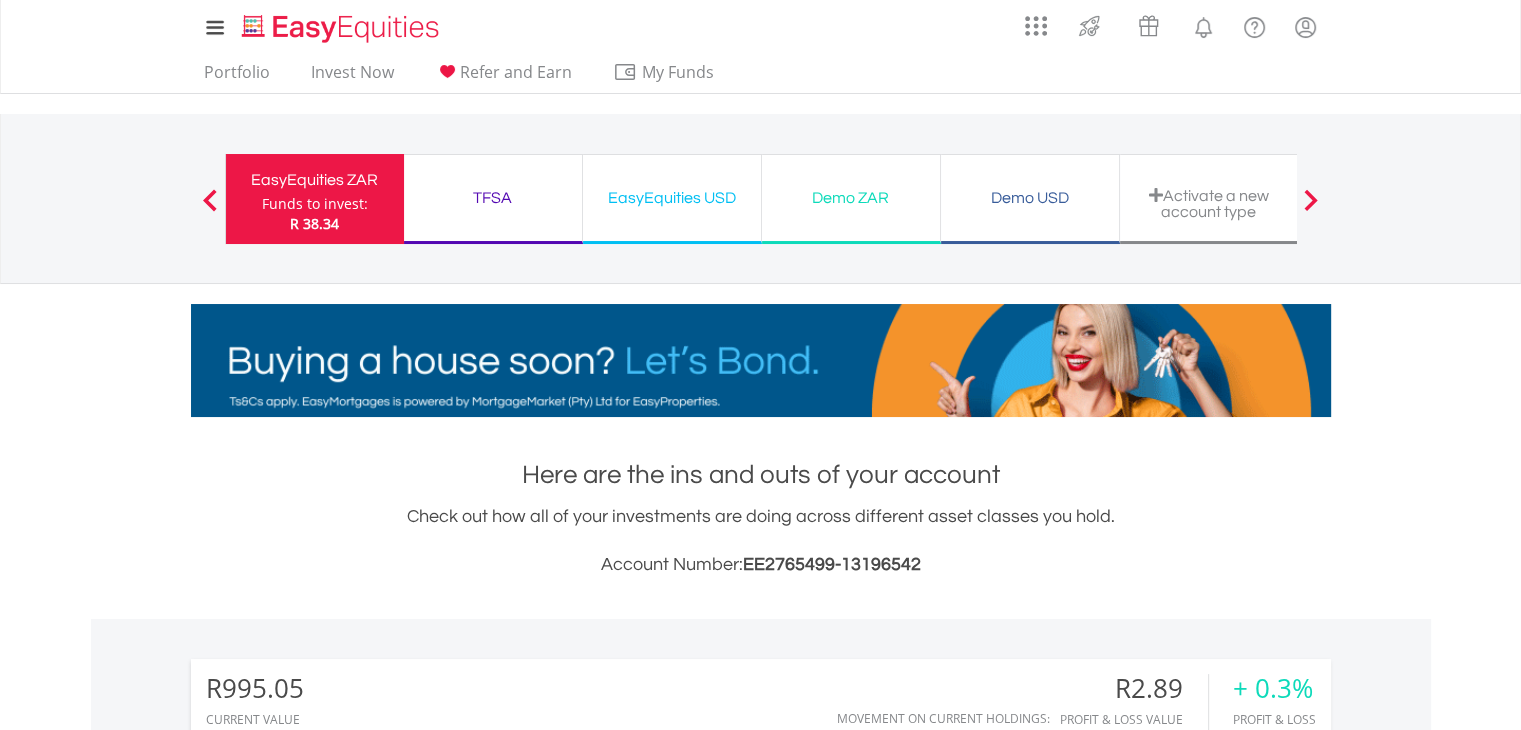 click on "My Investments
Invest Now
New Listings
Sell
My Recurring Investments
Pending Orders
Switch Unit Trusts
Vouchers
Buy a Voucher
Redeem a Voucher" at bounding box center (760, 854) 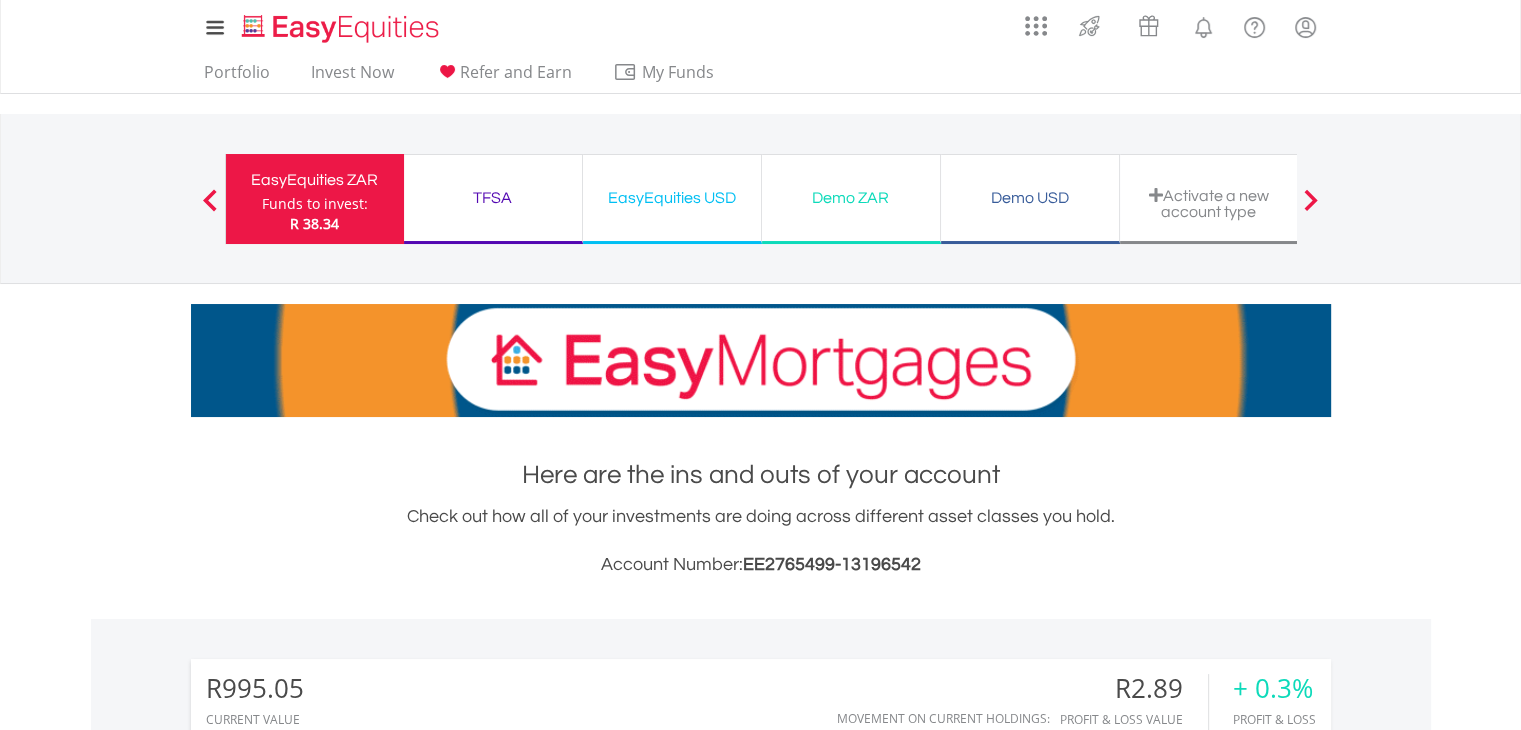 drag, startPoint x: 1432, startPoint y: 288, endPoint x: 1405, endPoint y: 216, distance: 76.896034 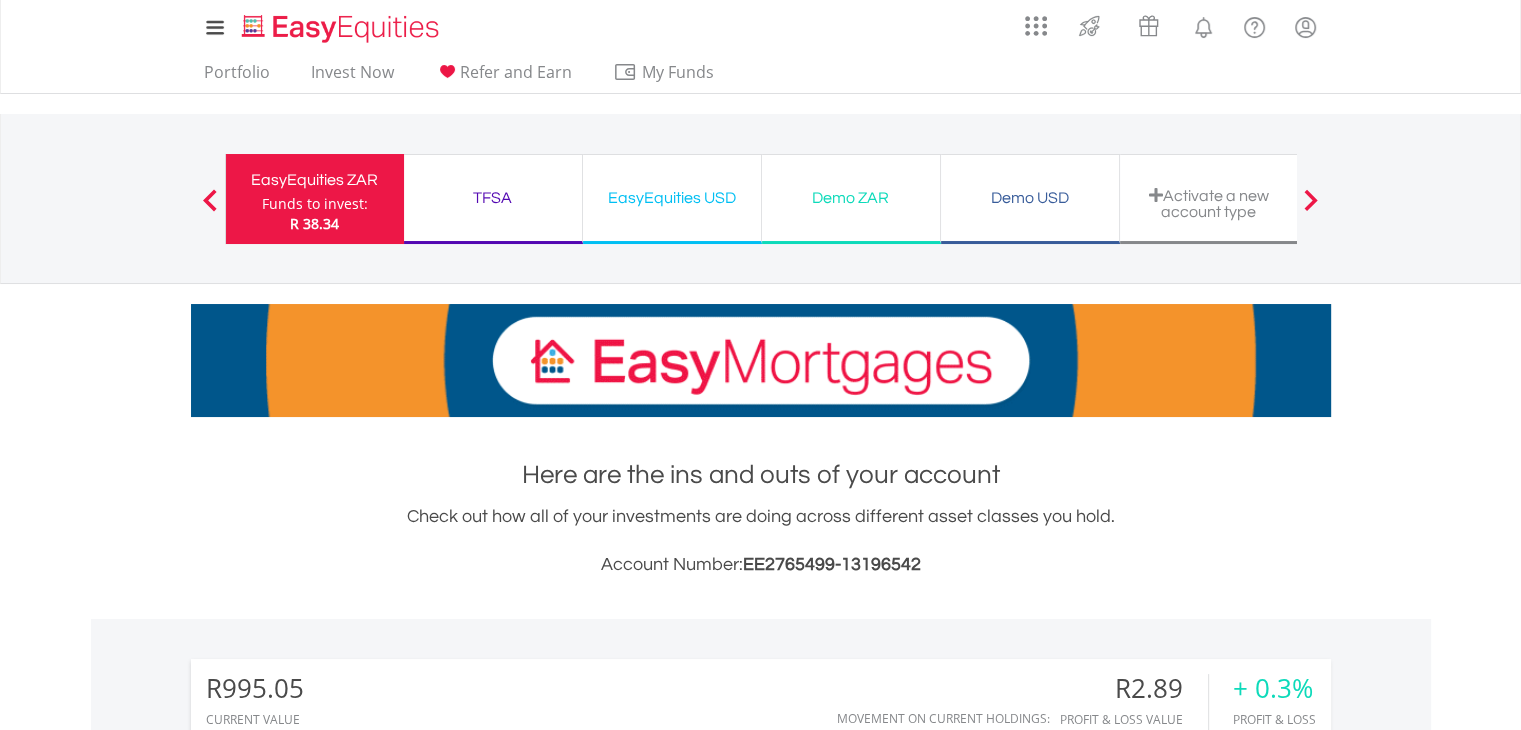 click on "My Investments
Invest Now
New Listings
Sell
My Recurring Investments
Pending Orders
Switch Unit Trusts
Vouchers
Buy a Voucher
Redeem a Voucher" at bounding box center (760, 208) 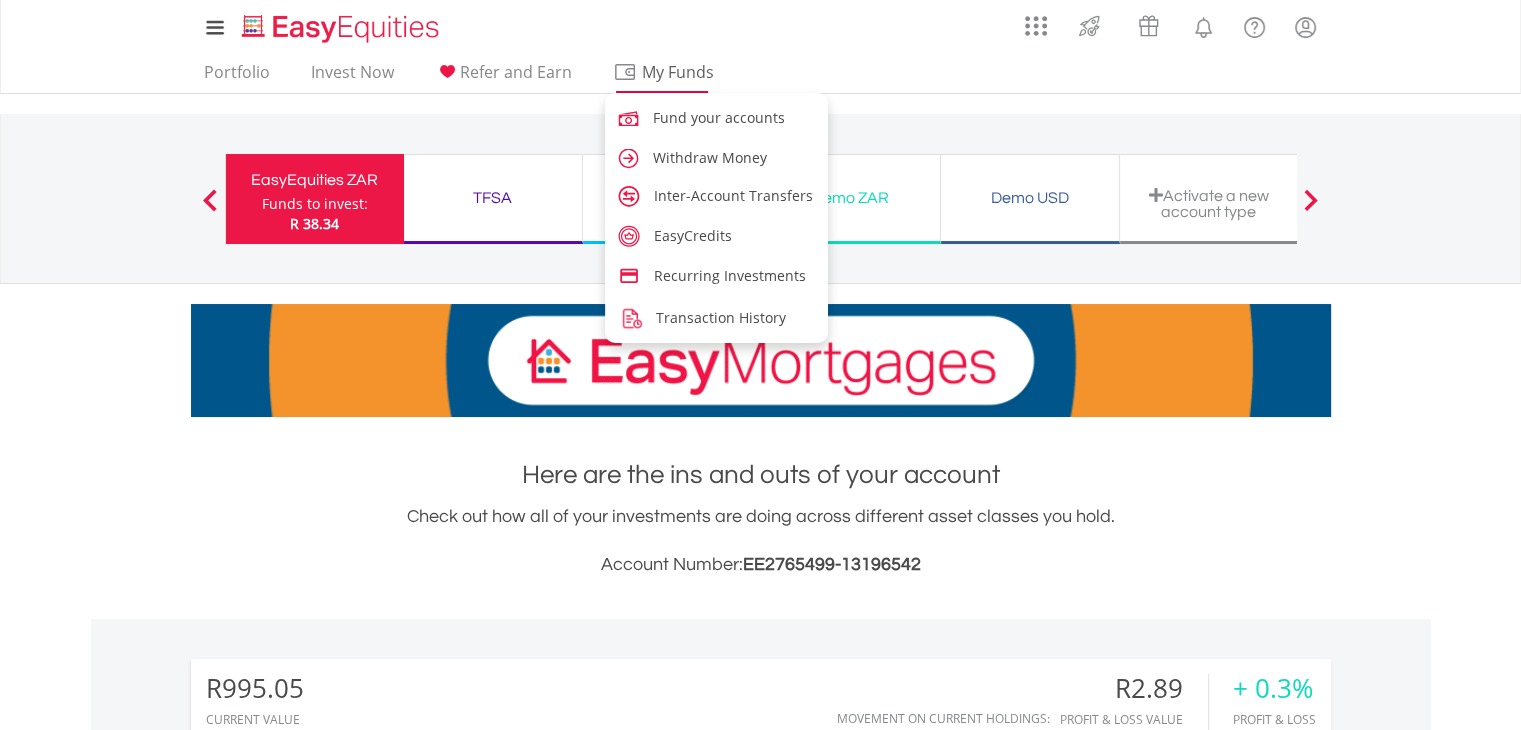 click on "My Funds" at bounding box center (678, 72) 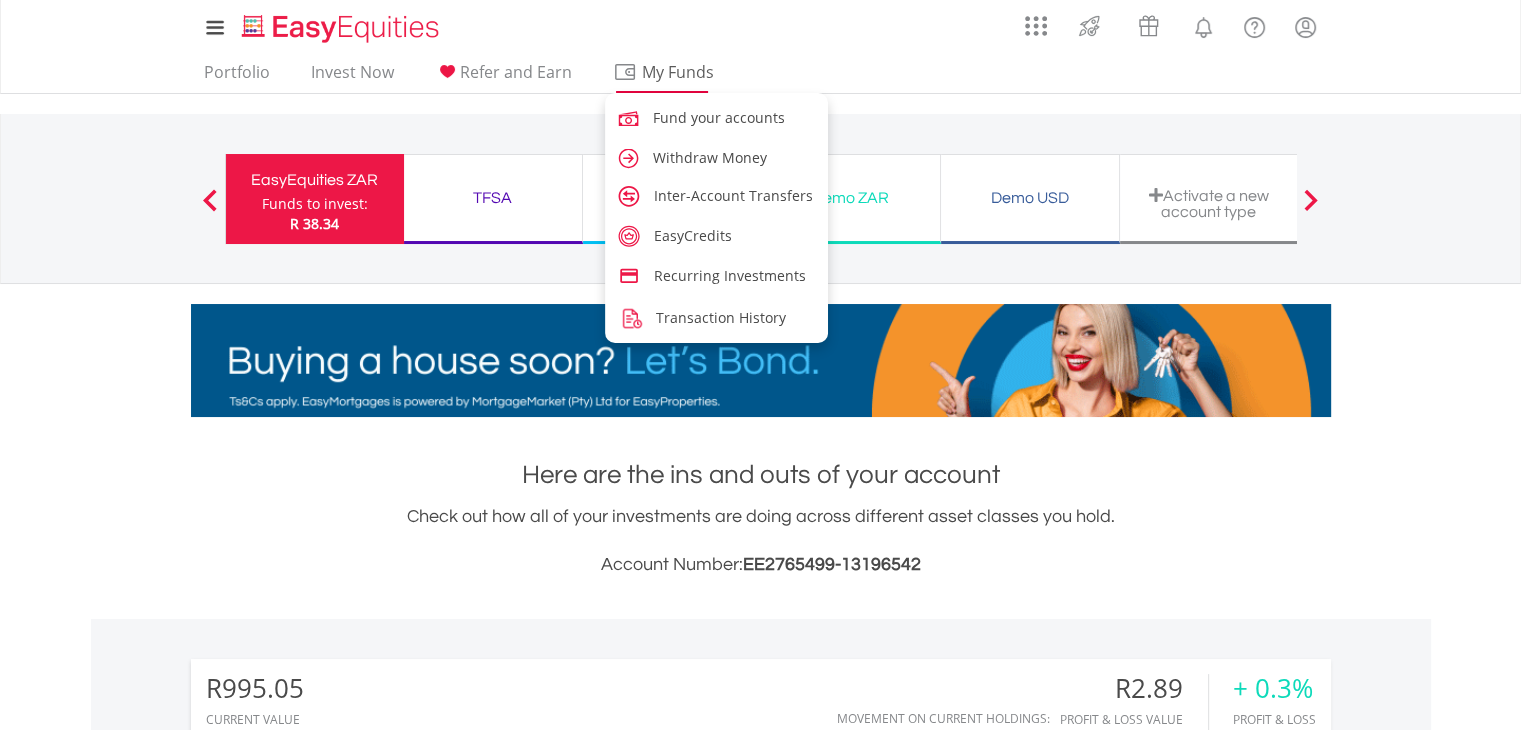 click on "My Funds" at bounding box center (678, 72) 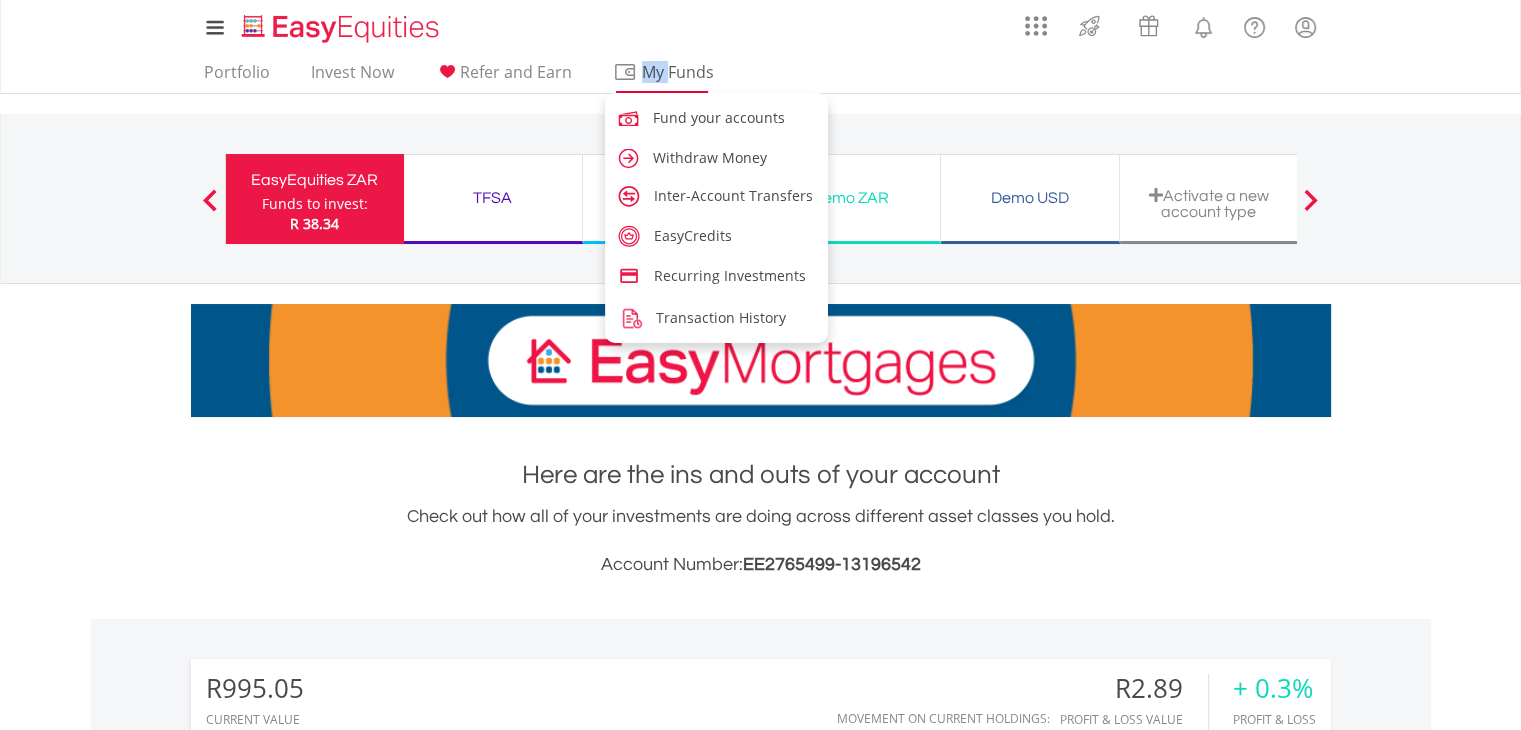 click on "My Funds" at bounding box center (678, 72) 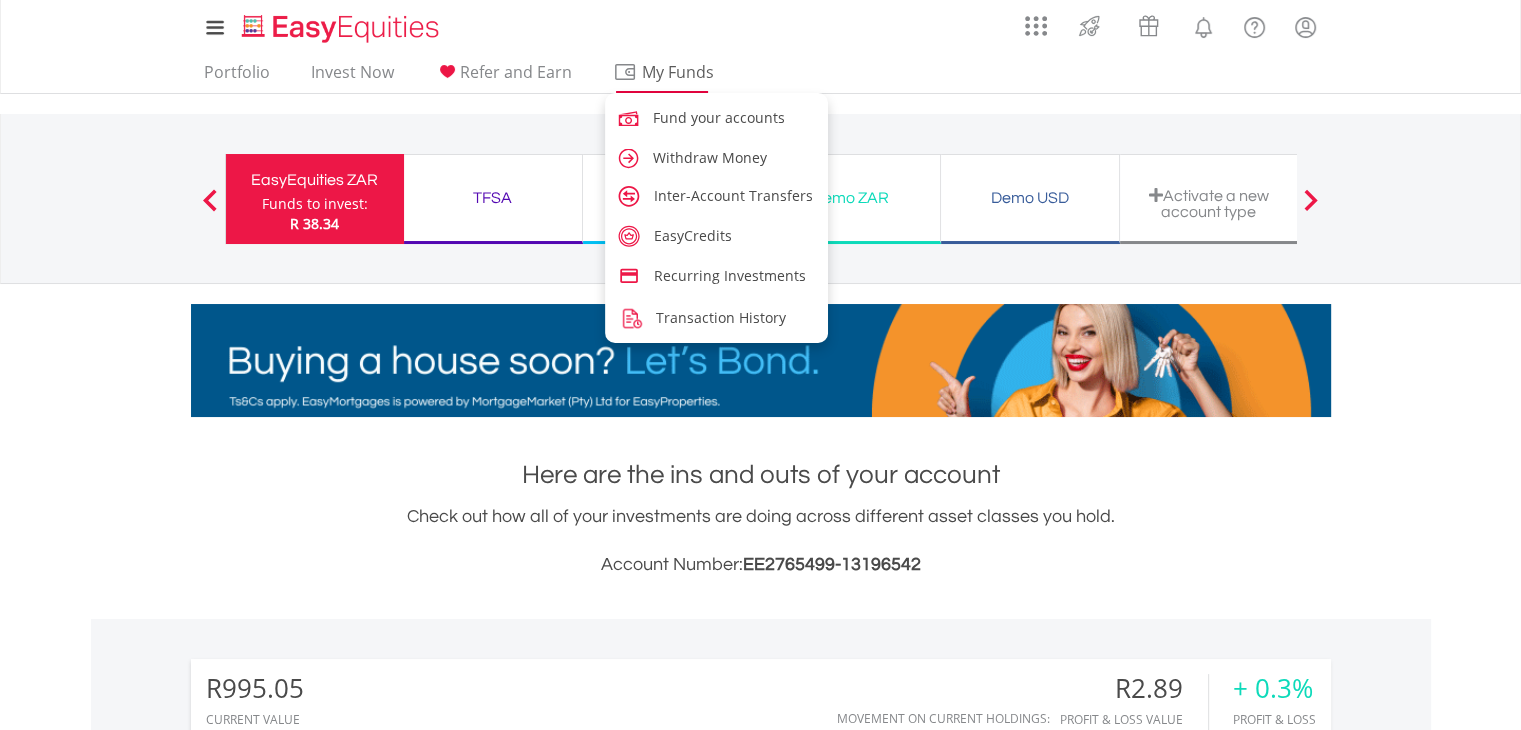 click on "My Funds" at bounding box center (678, 72) 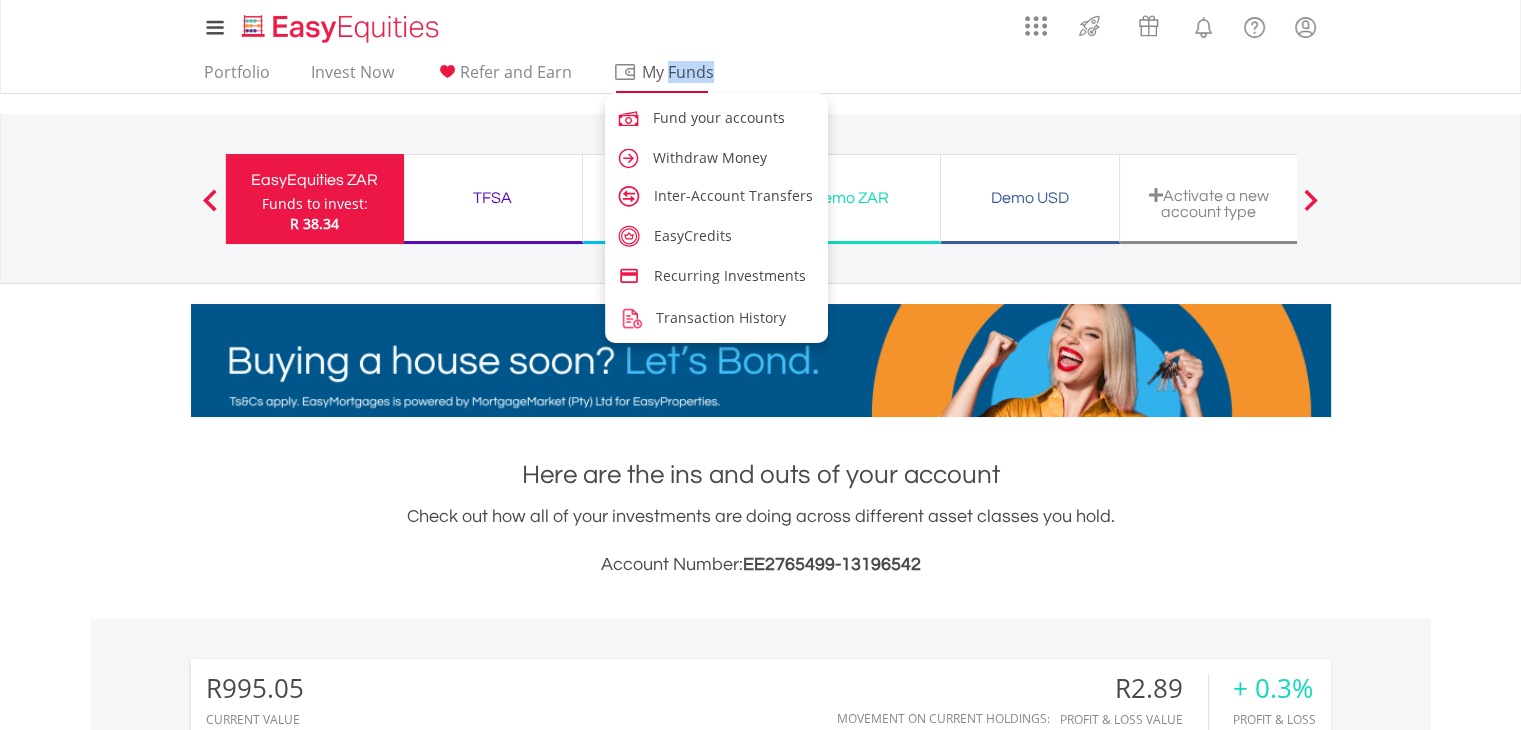 click on "My Funds" at bounding box center (678, 72) 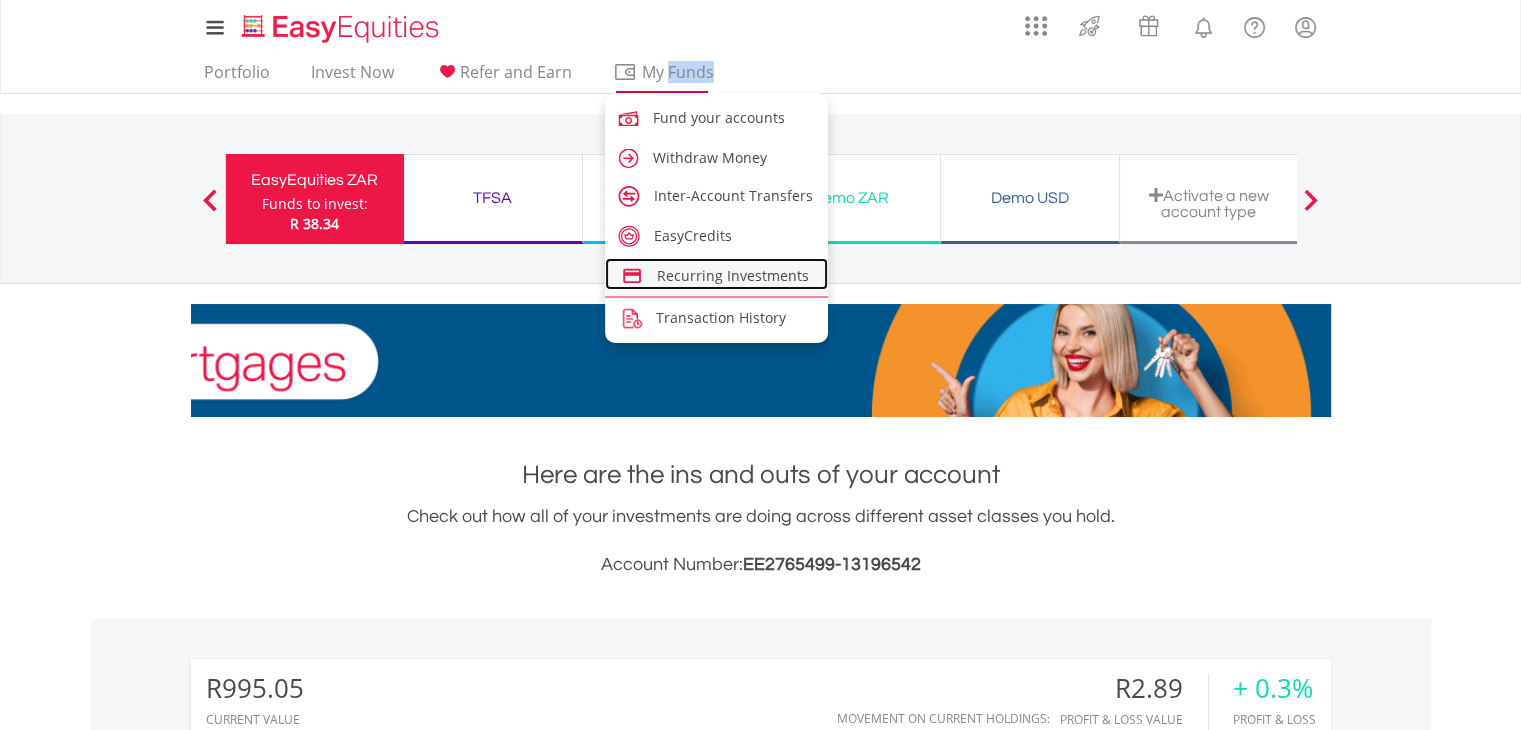 click on "Recurring Investments" at bounding box center (733, 275) 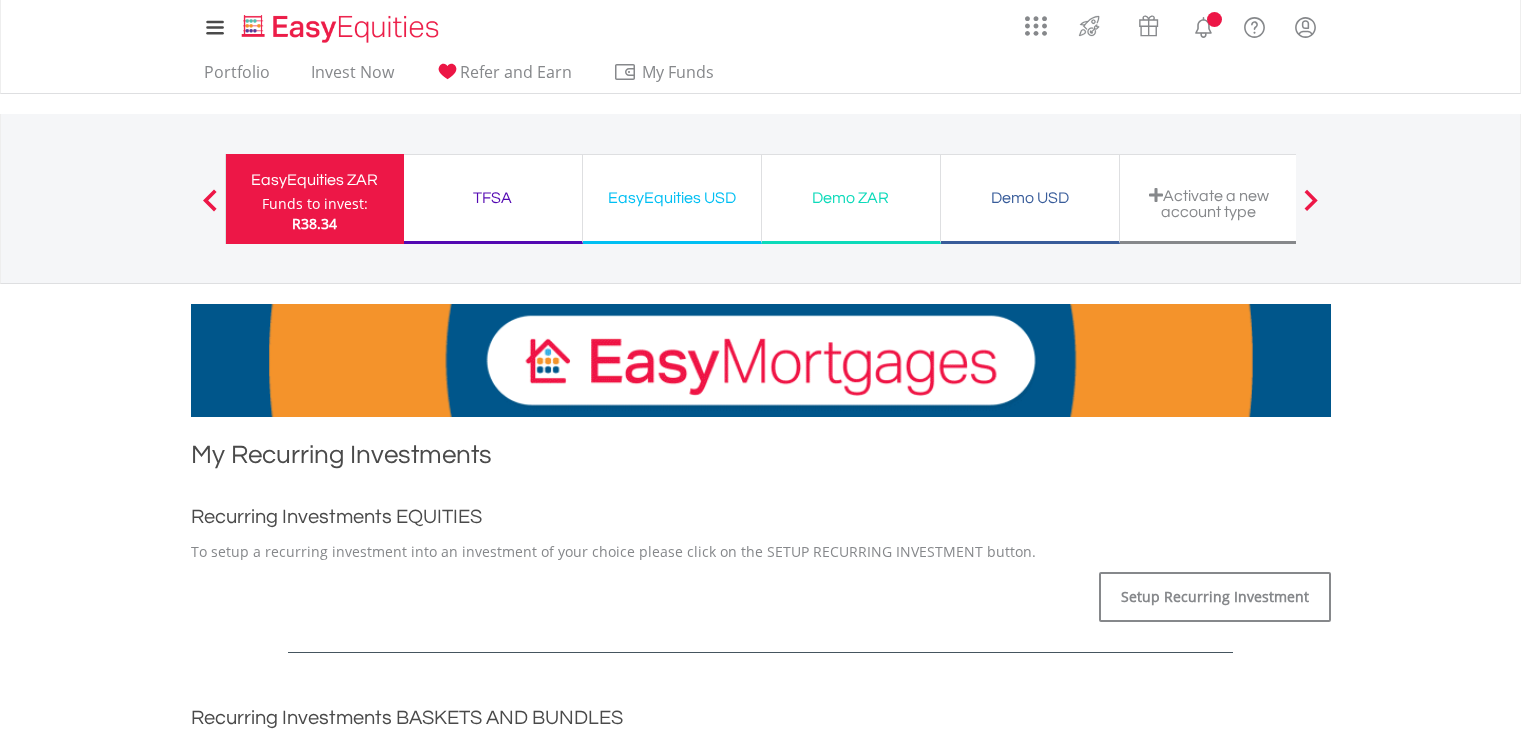scroll, scrollTop: 0, scrollLeft: 0, axis: both 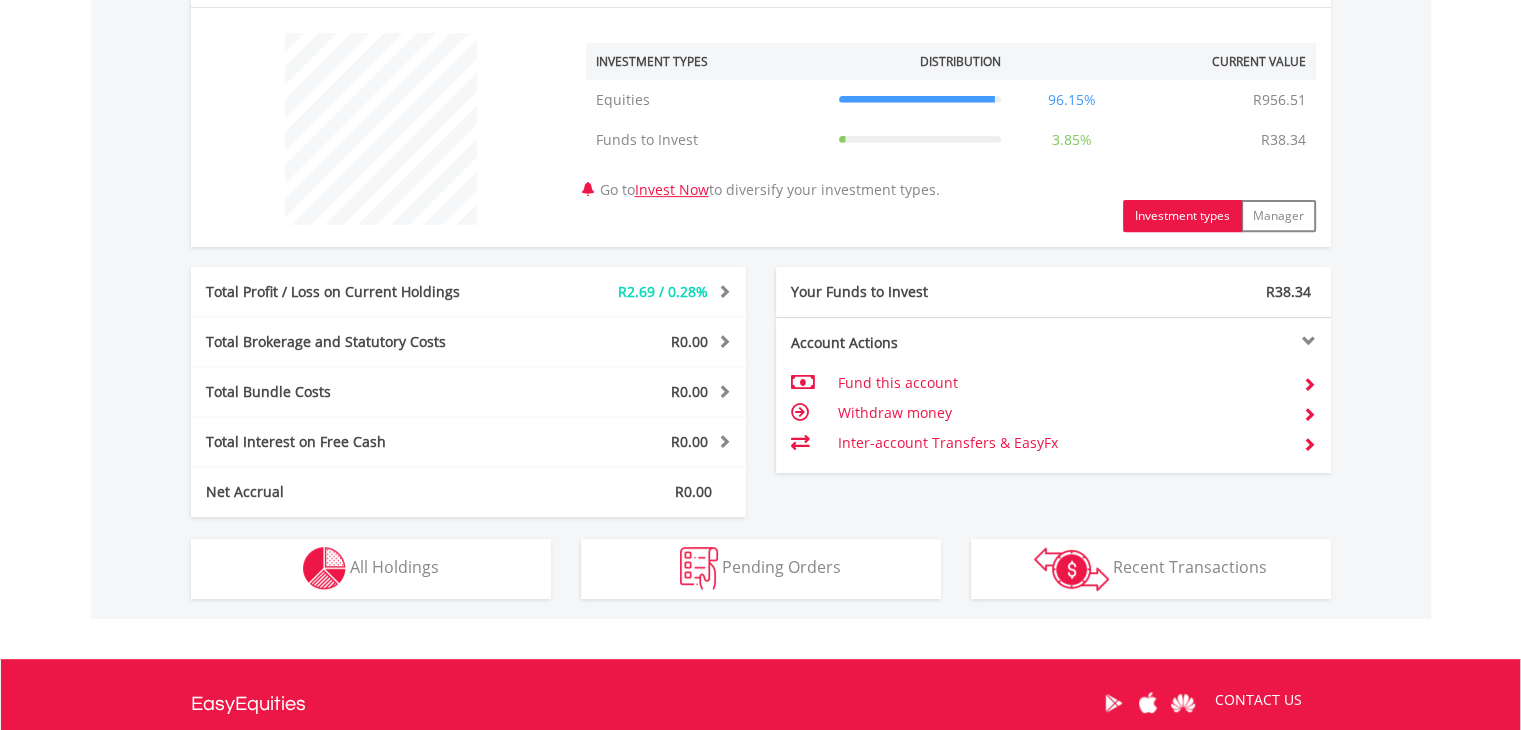 drag, startPoint x: 1532, startPoint y: 89, endPoint x: 1535, endPoint y: 394, distance: 305.01474 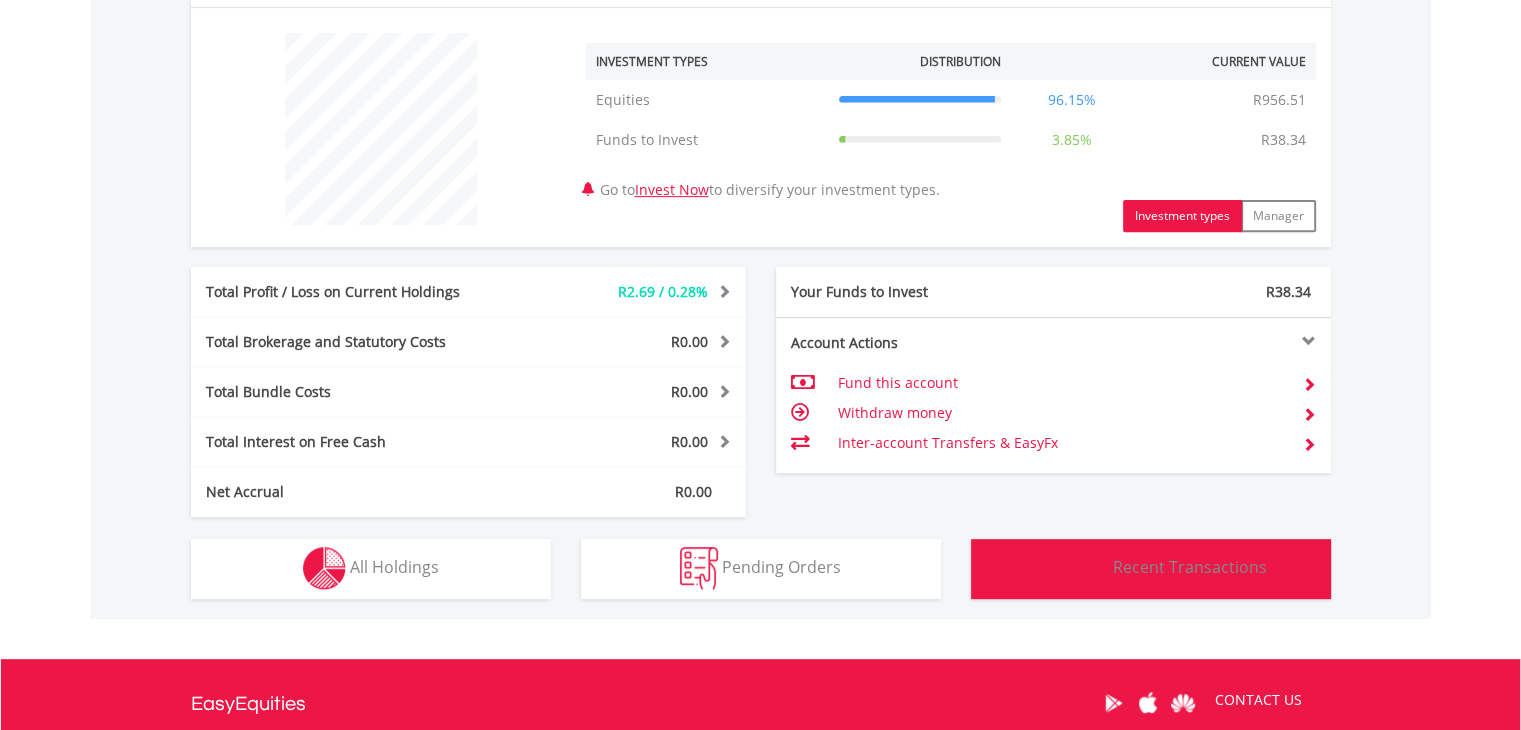 click on "Recent Transactions" at bounding box center [1190, 567] 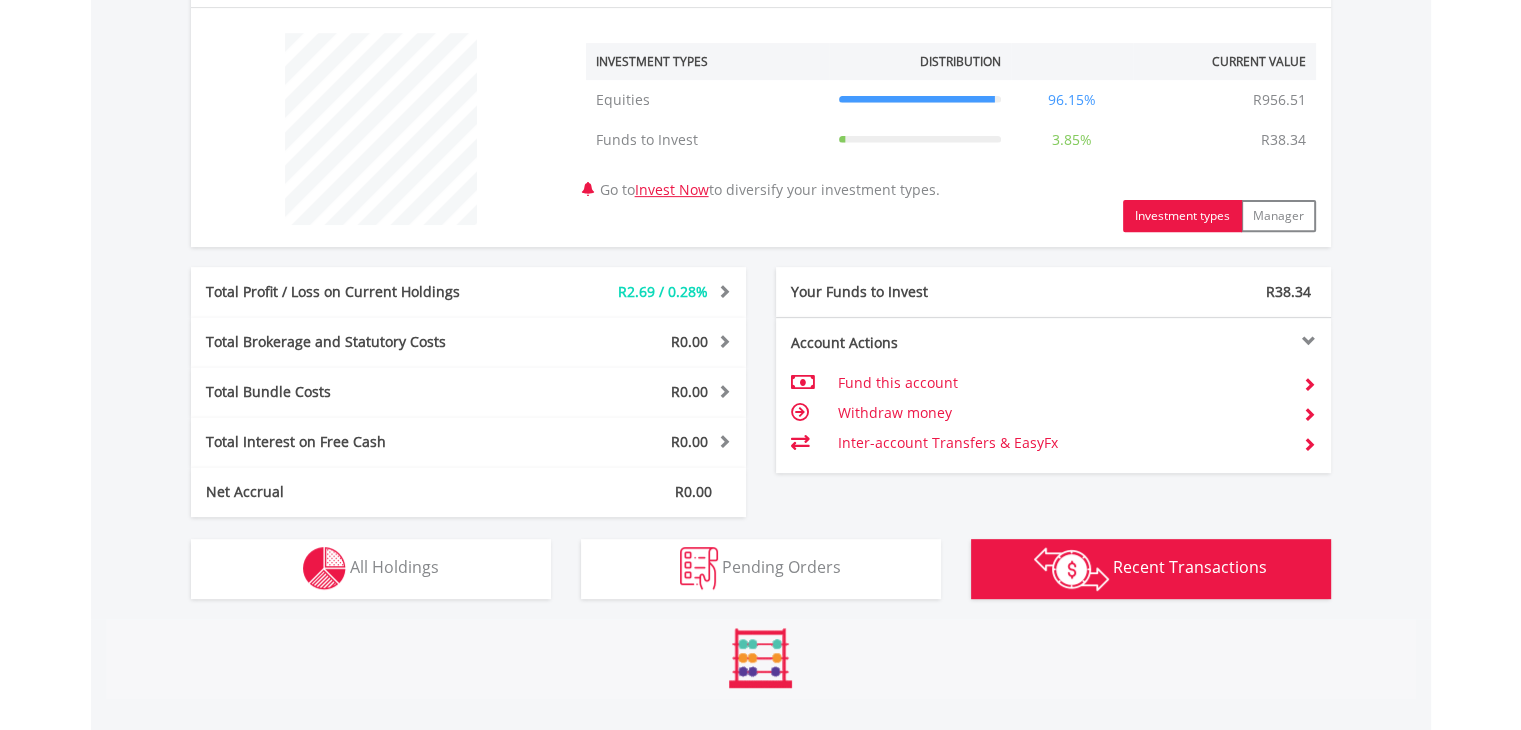 click on "Recent Transactions" at bounding box center (1190, 567) 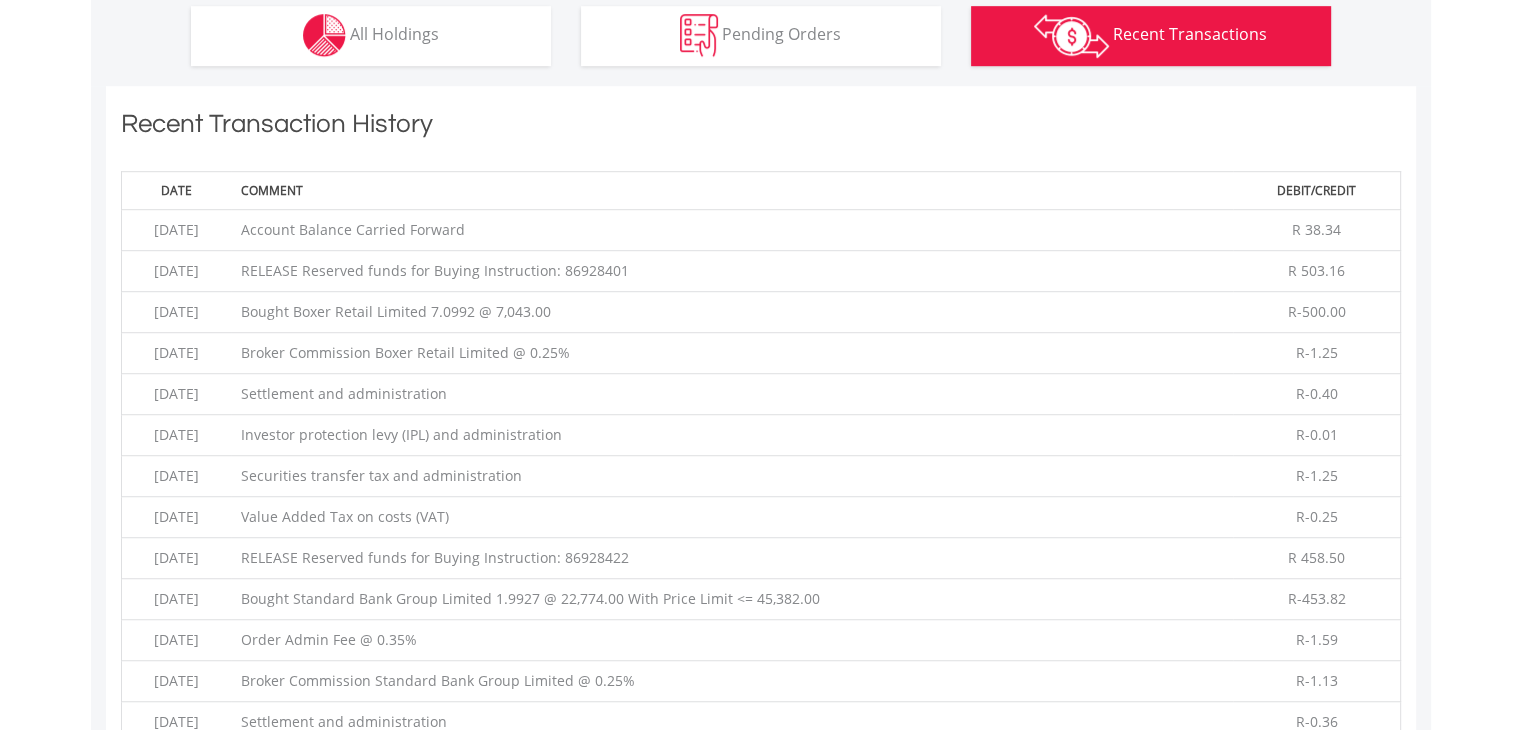 scroll, scrollTop: 1361, scrollLeft: 0, axis: vertical 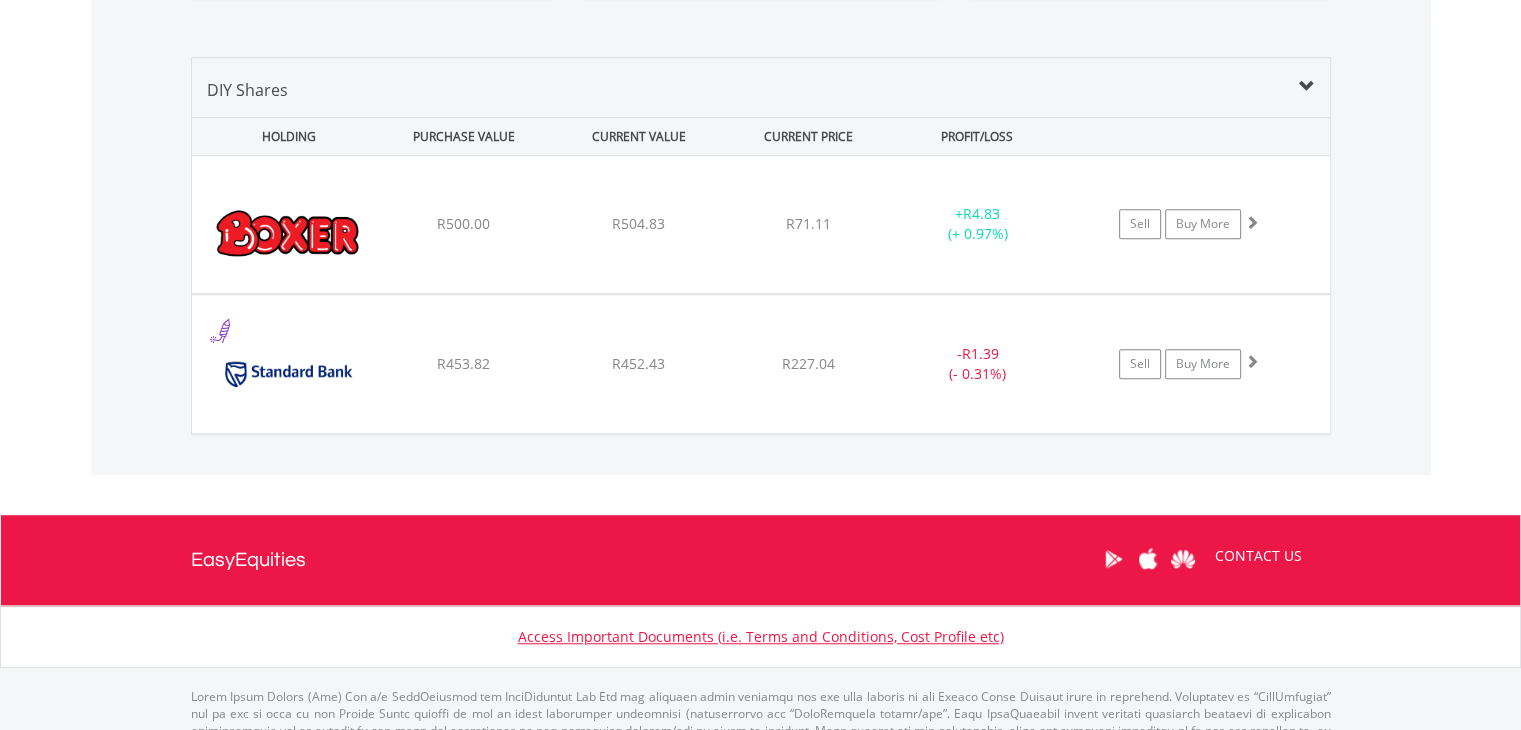 click on "CONTACT US" at bounding box center [761, 560] 